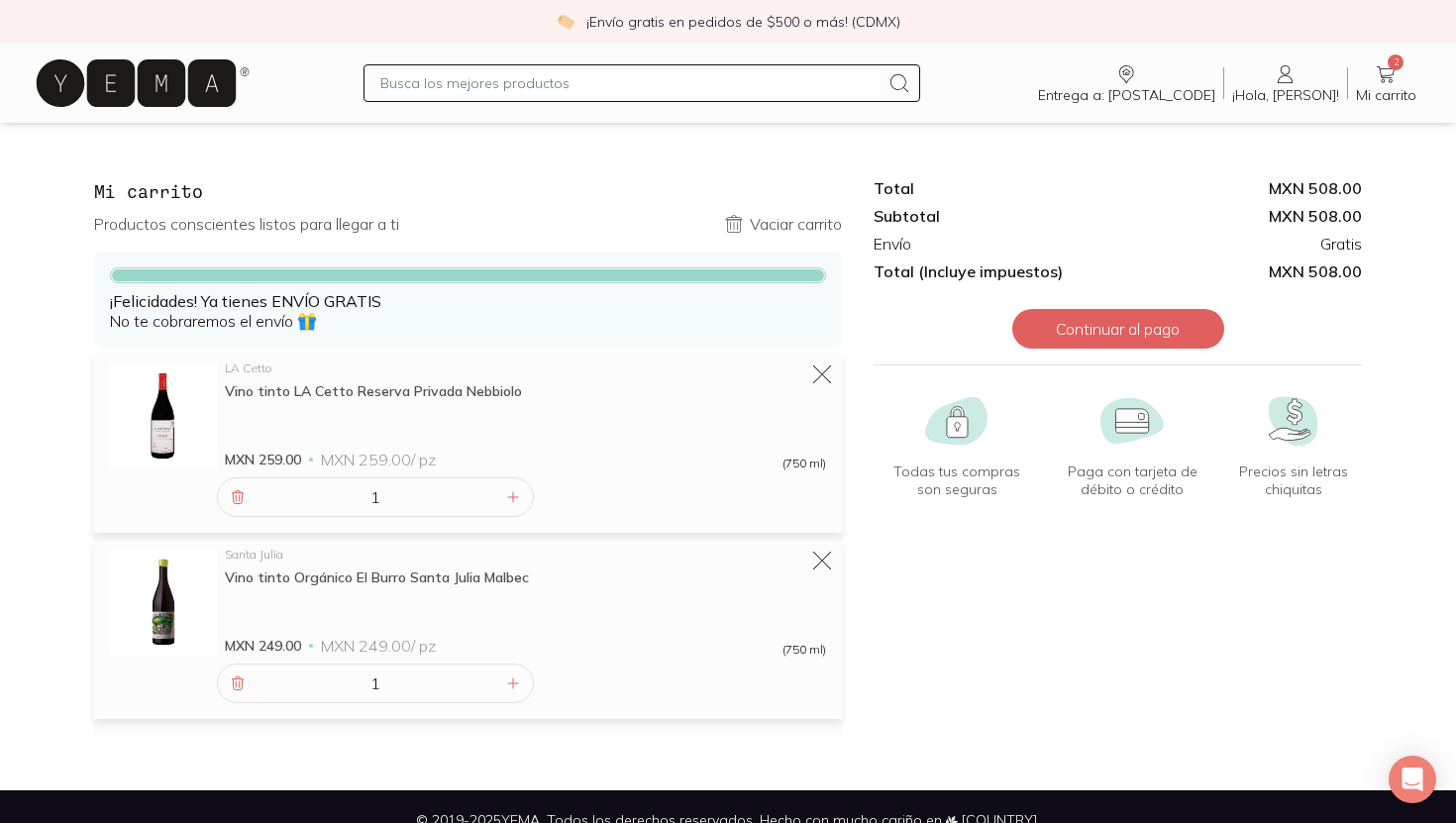 scroll, scrollTop: 0, scrollLeft: 0, axis: both 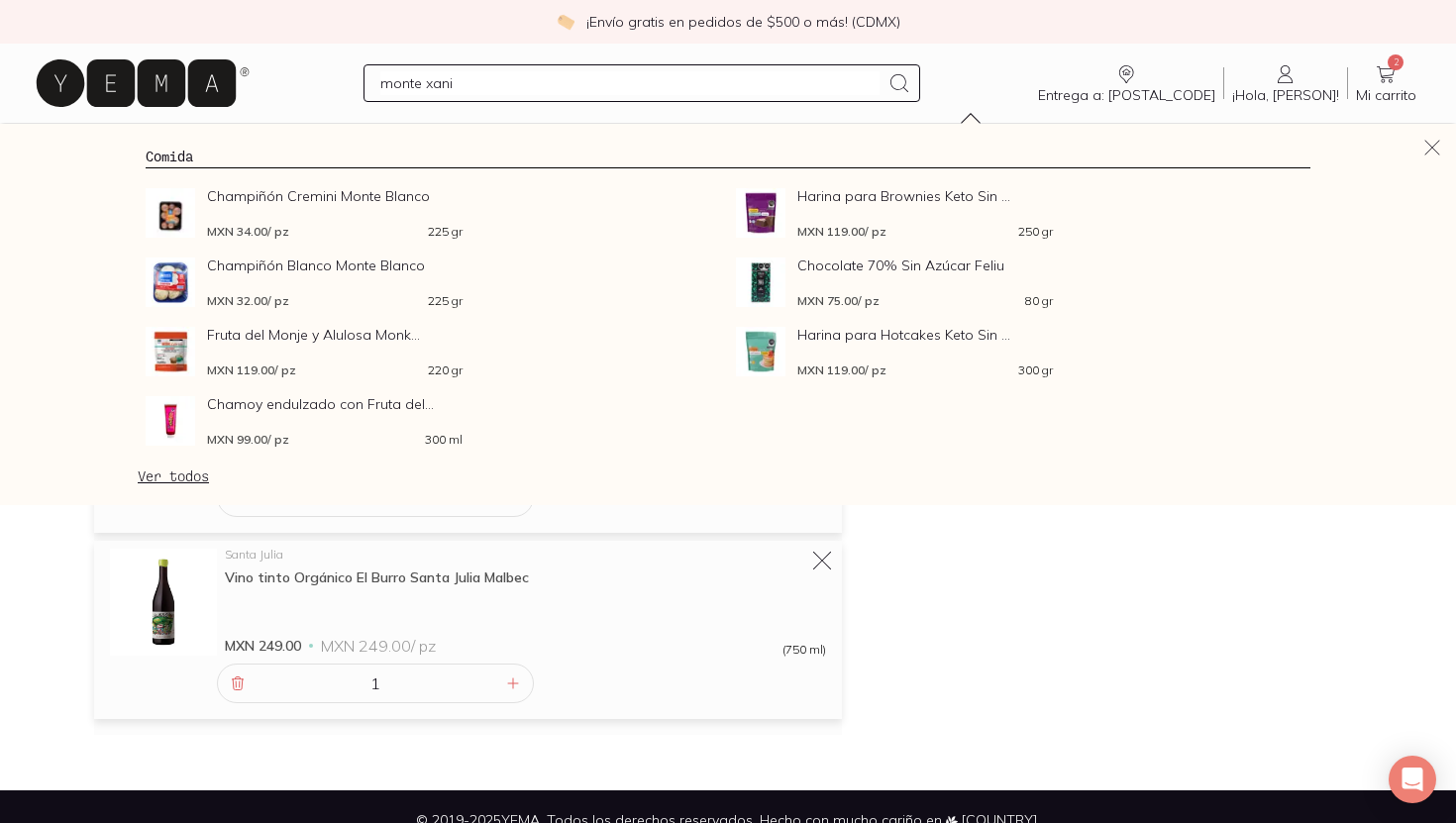 type on "monte xanic" 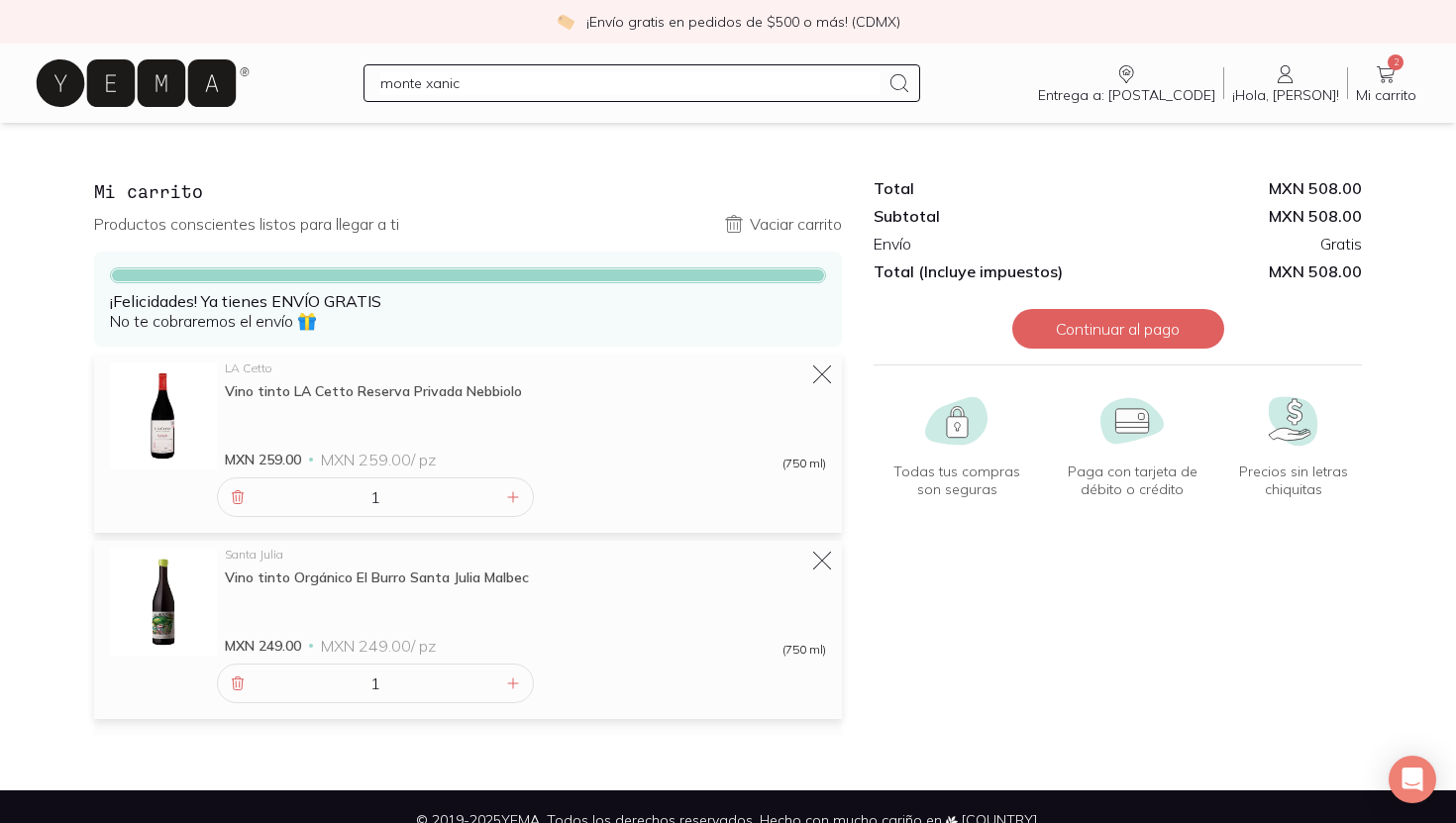 type 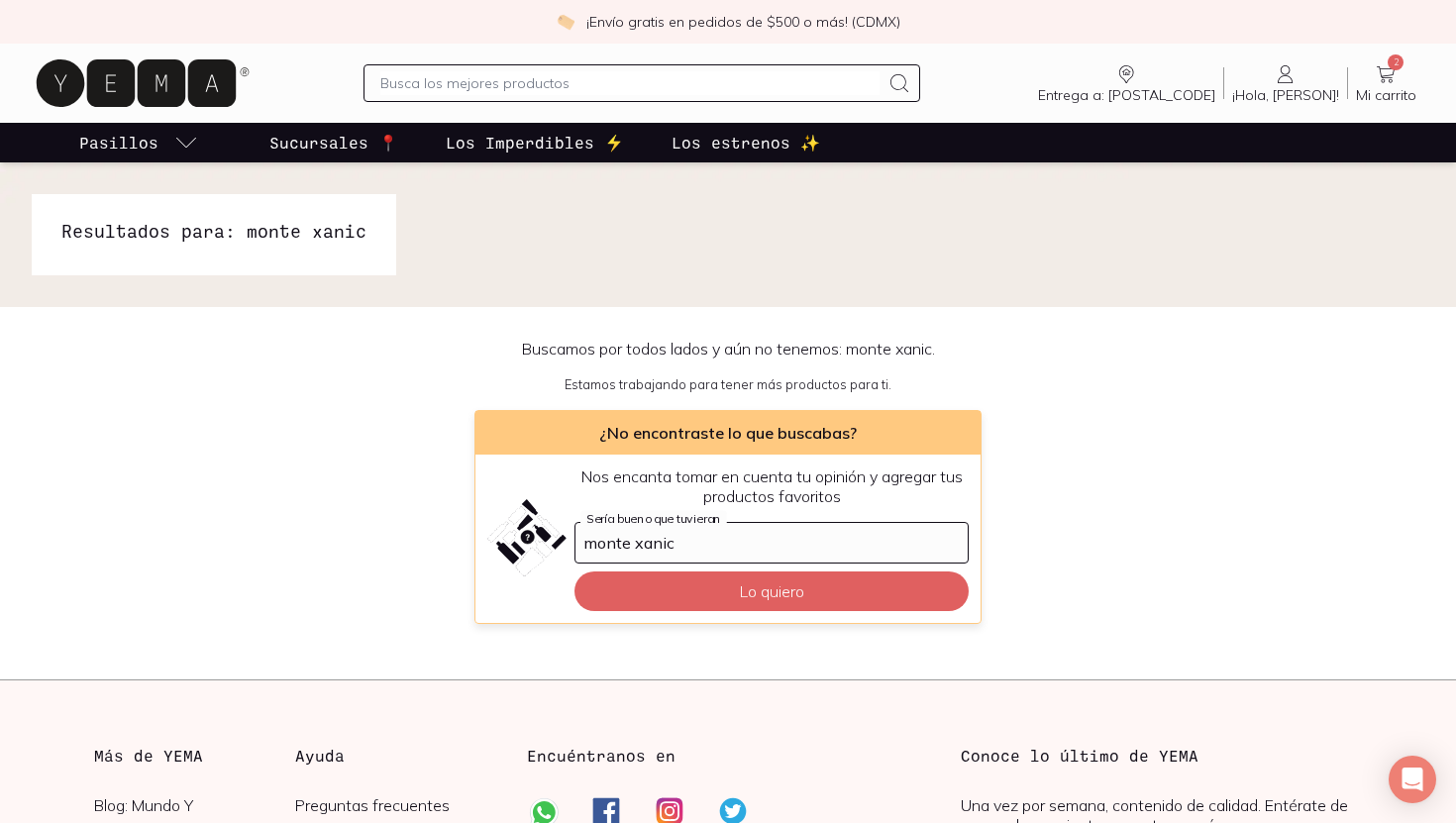 click at bounding box center (630, 83) 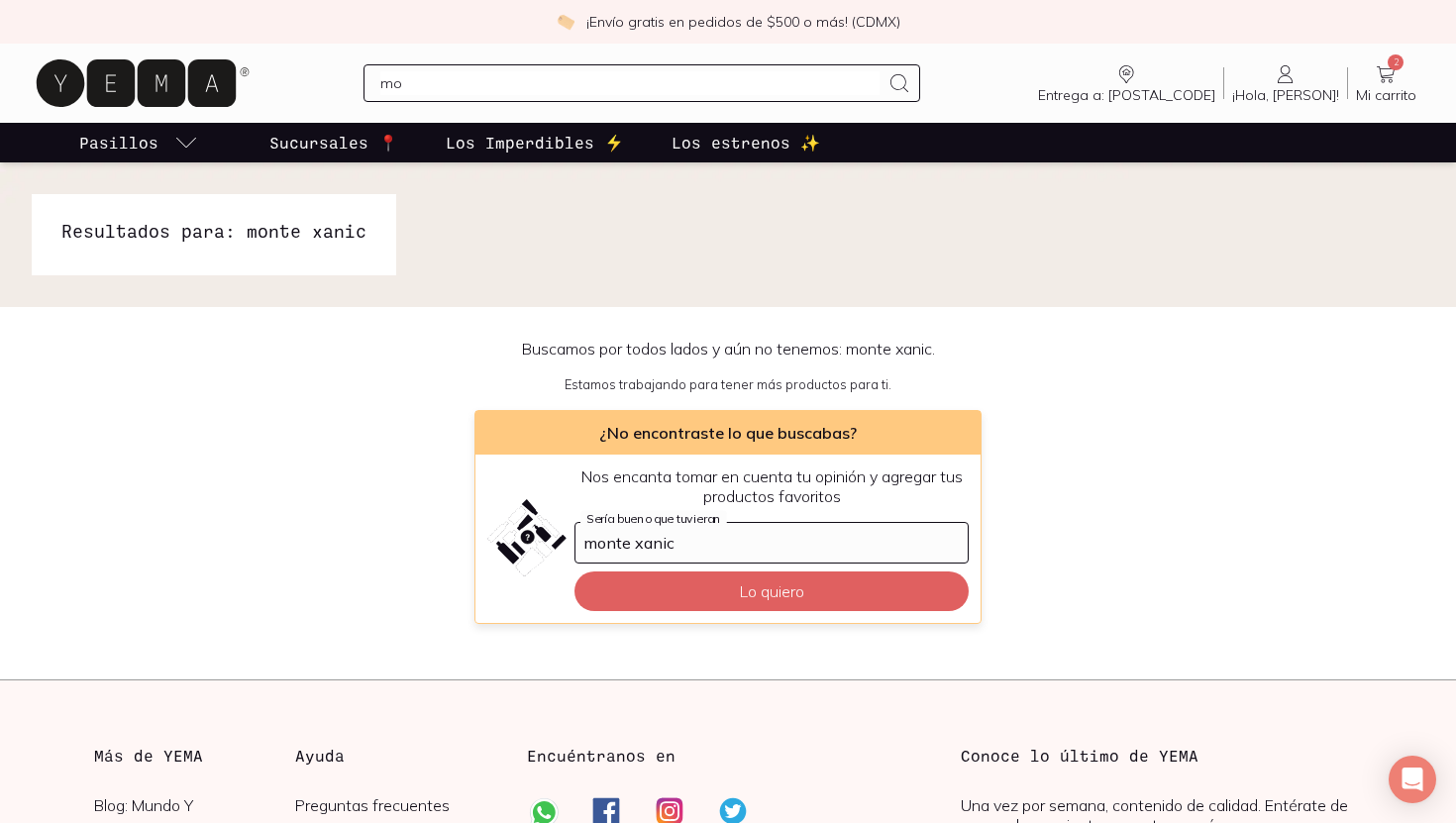 type on "m" 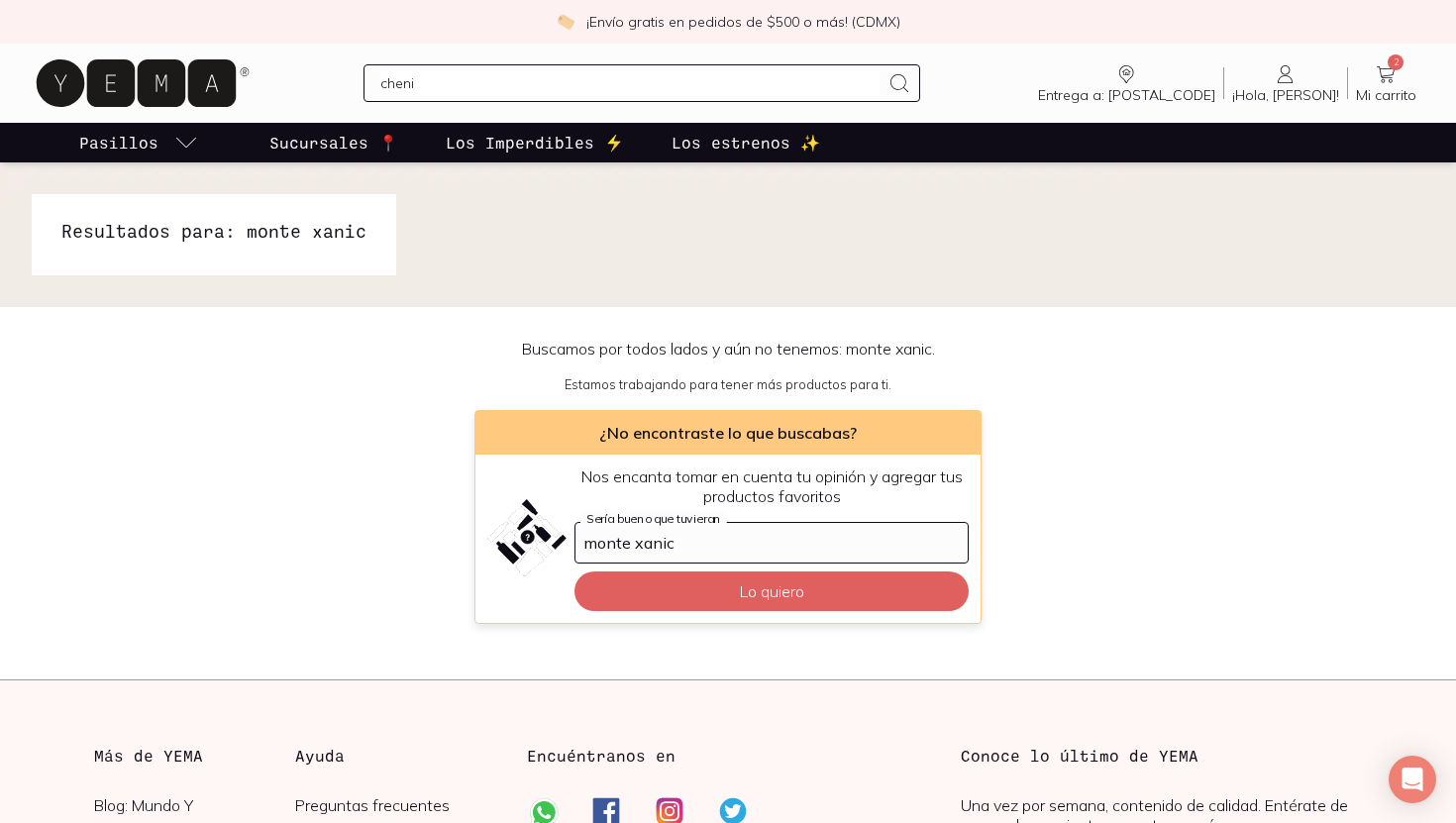 type on "chenin" 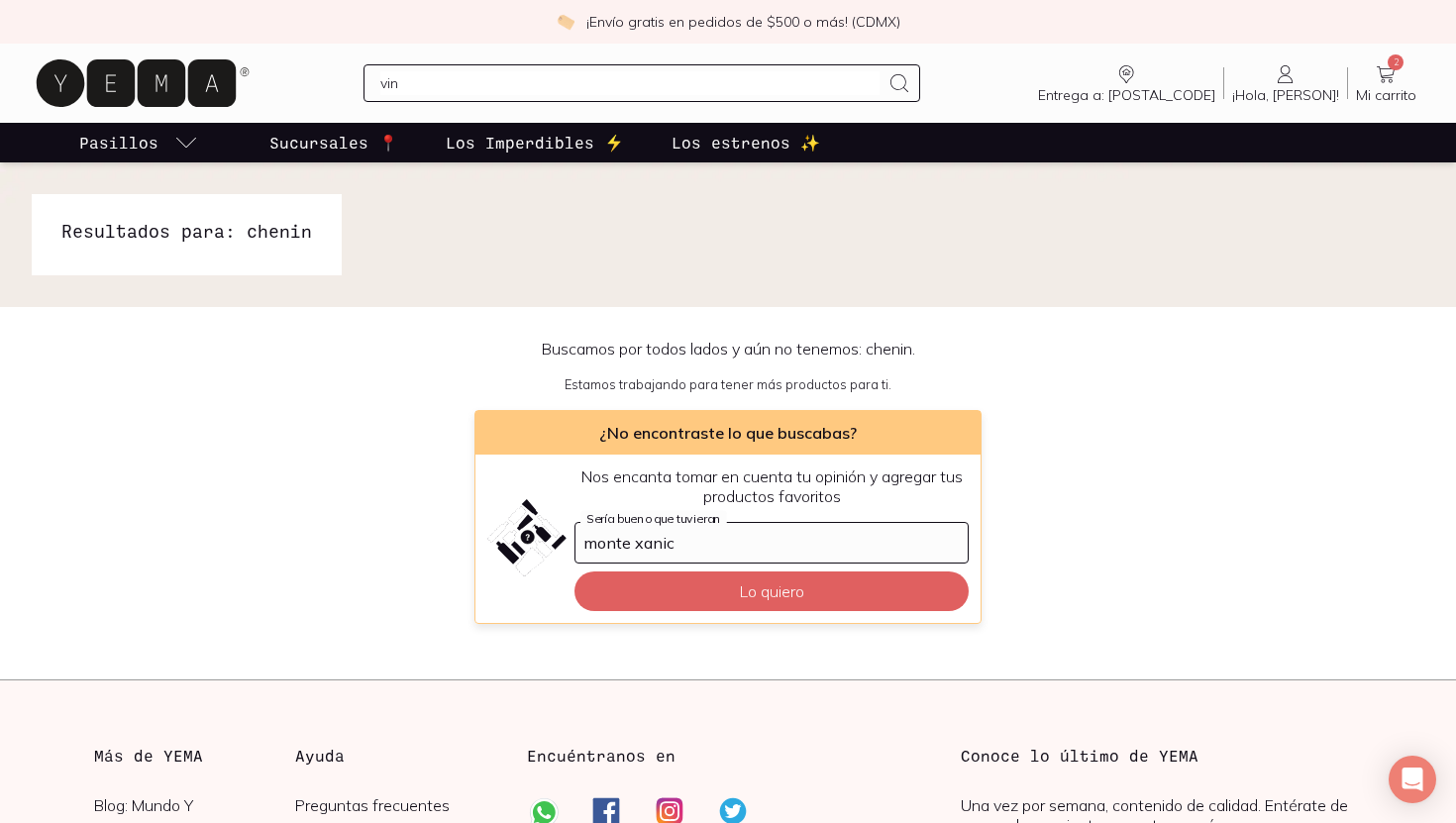 type on "vino" 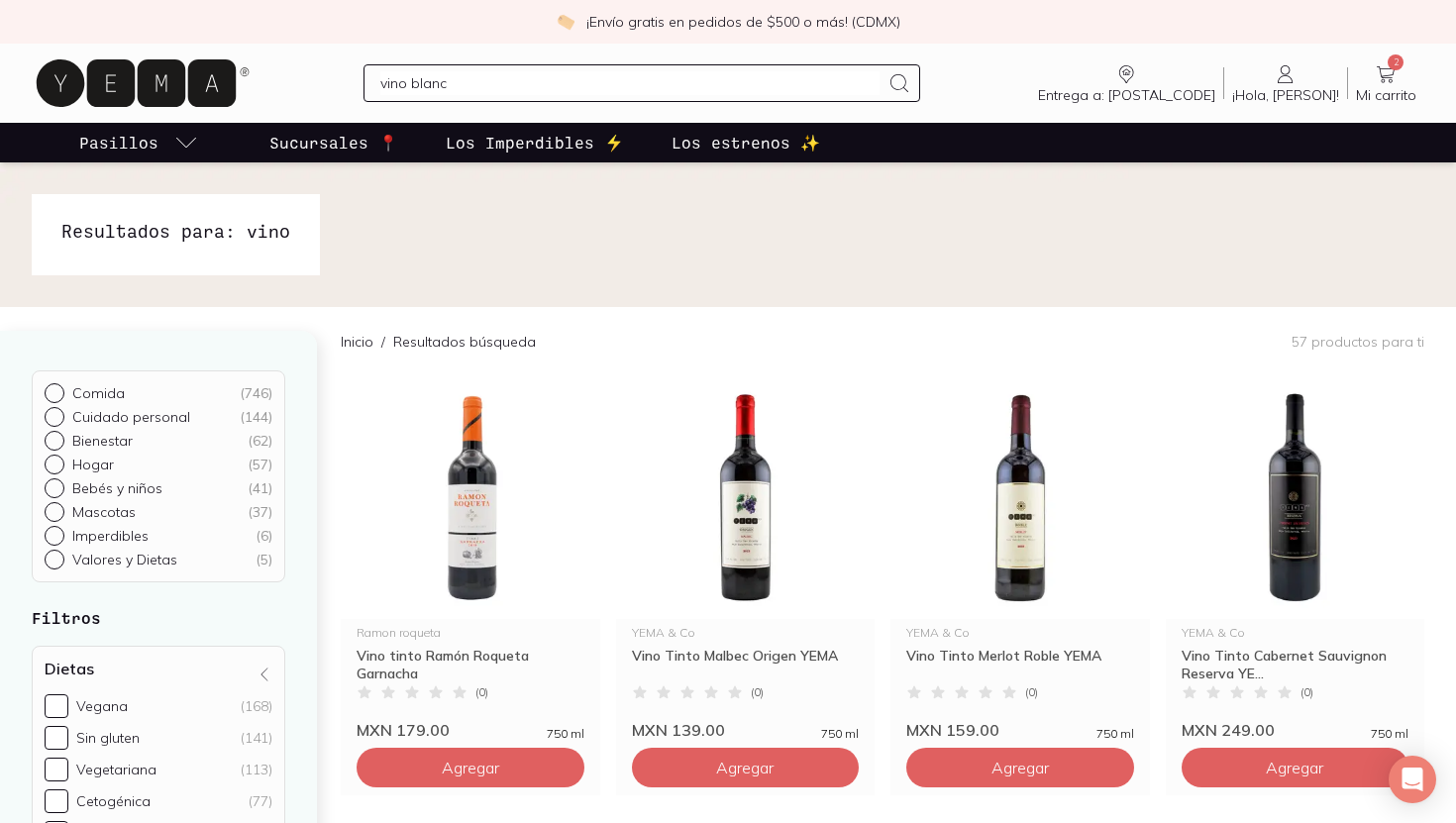 type on "vino blanco" 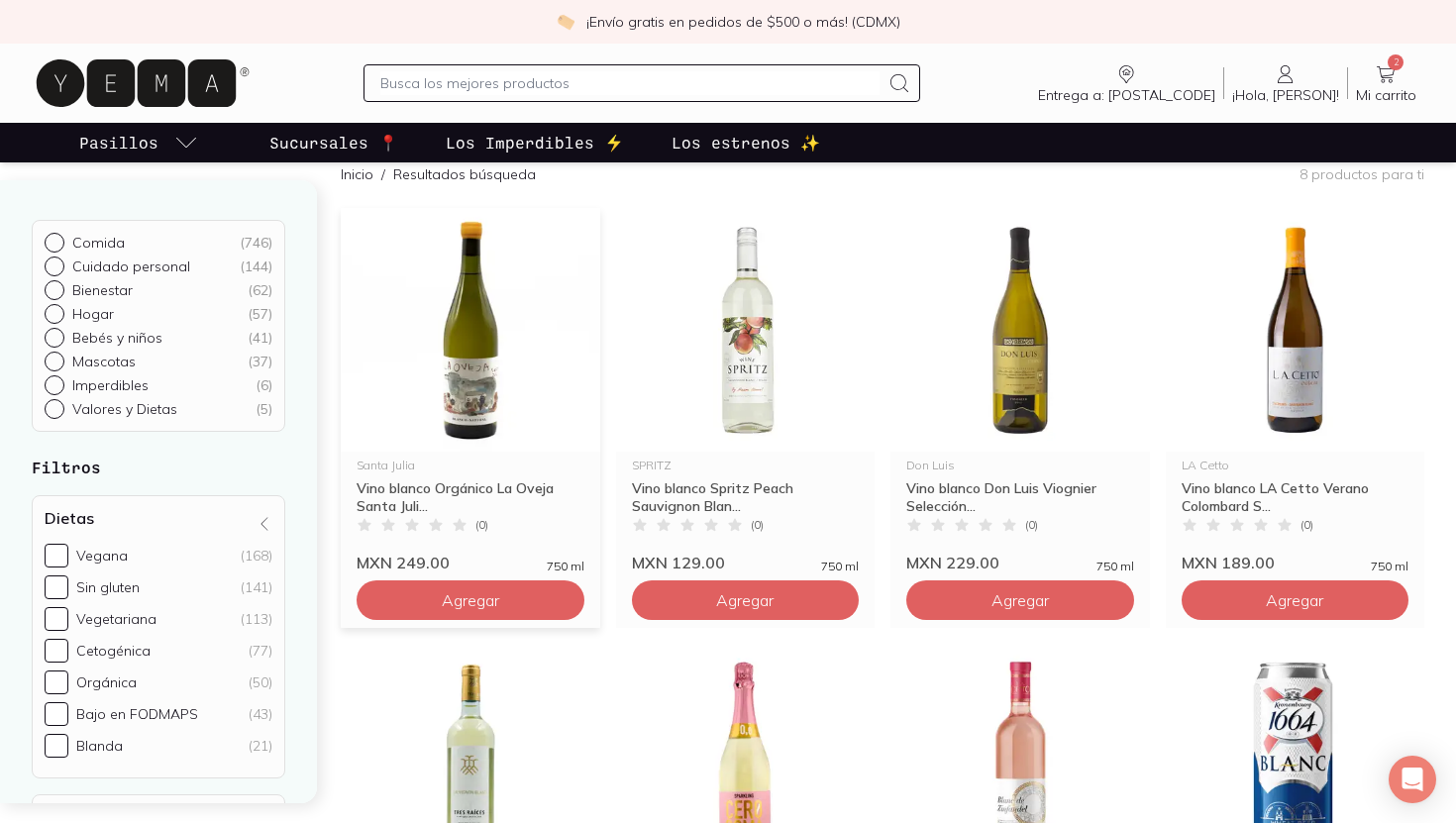 scroll, scrollTop: 0, scrollLeft: 0, axis: both 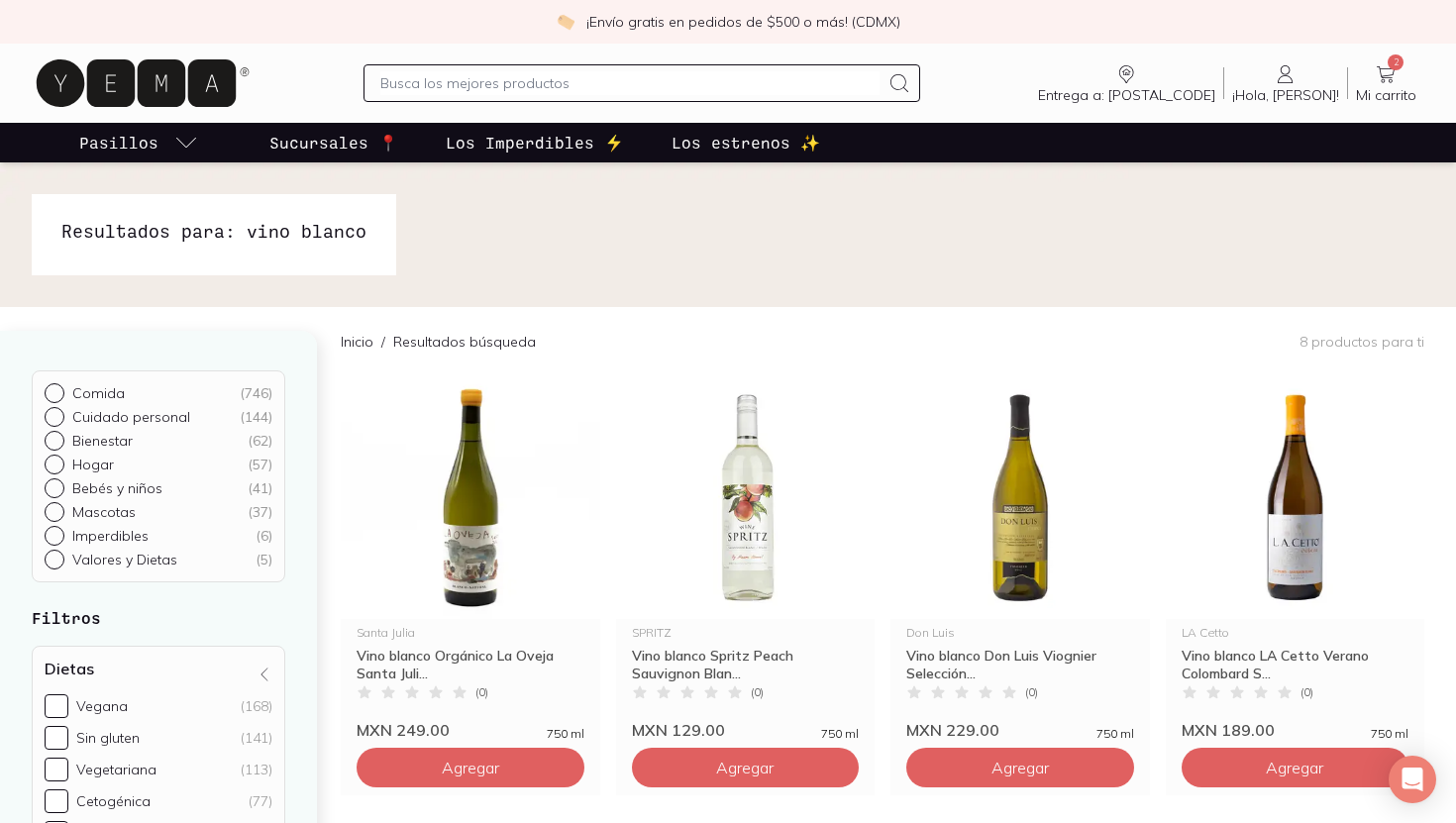 click at bounding box center (630, 83) 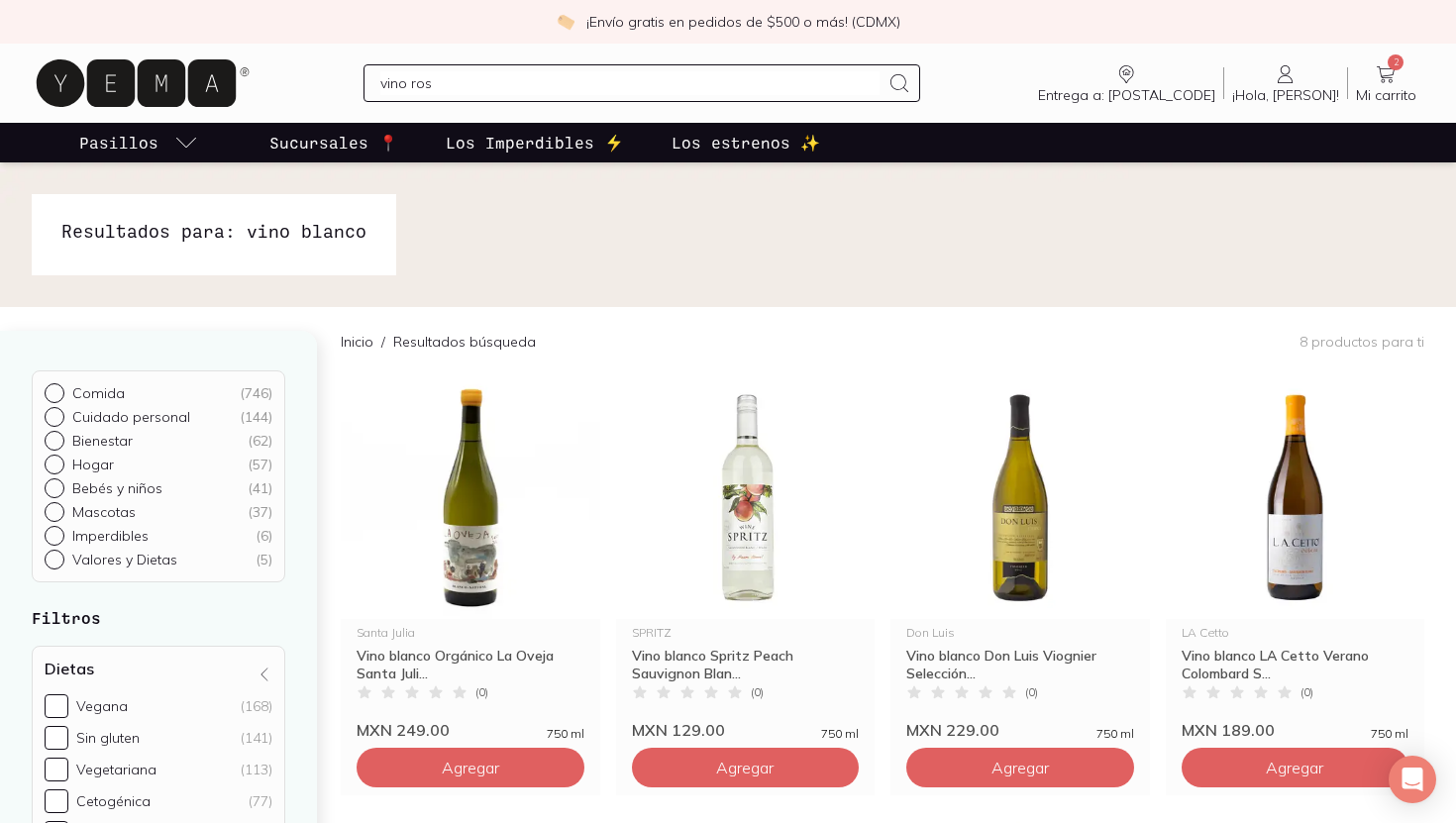 type on "vino rose" 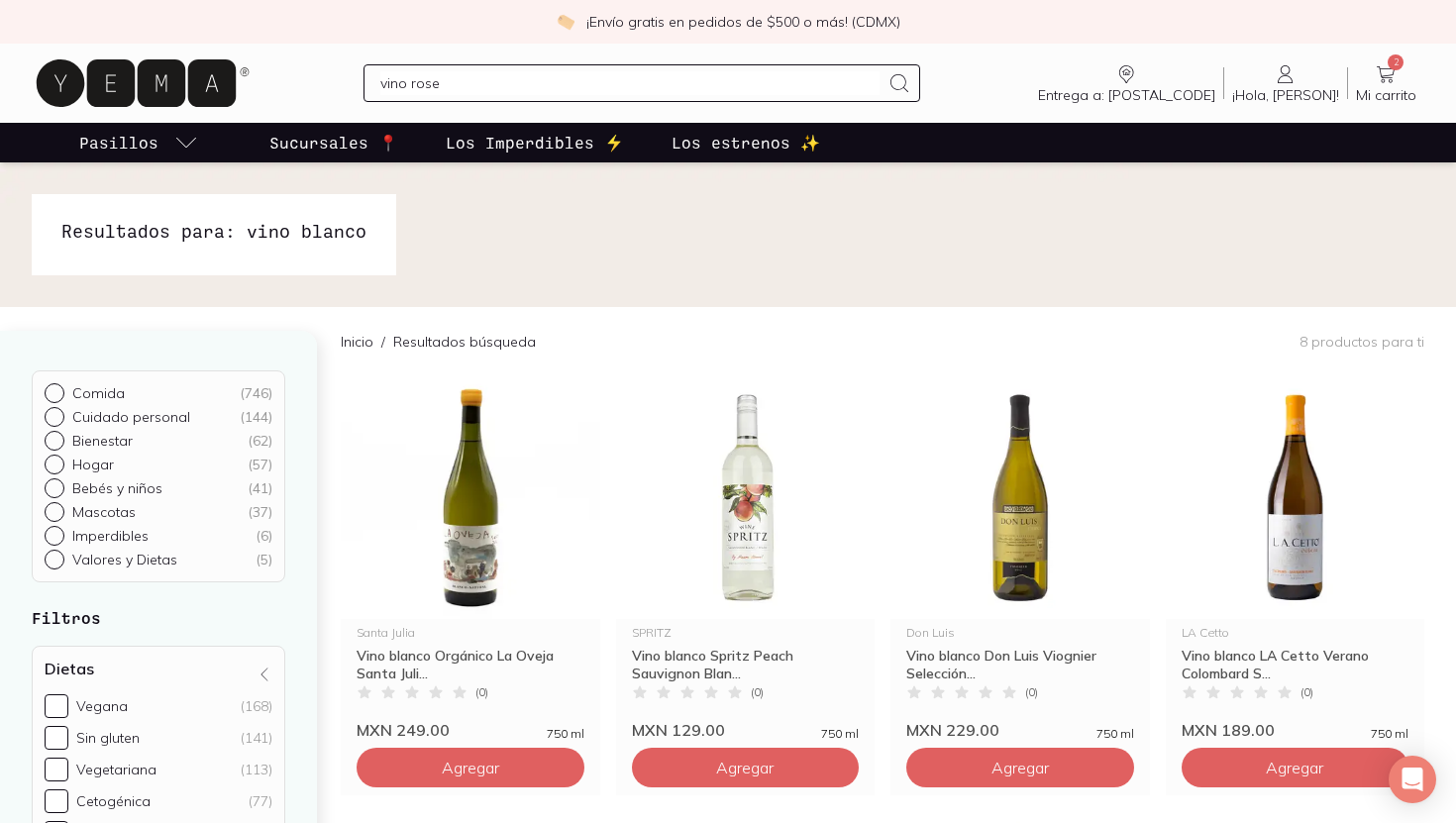 type 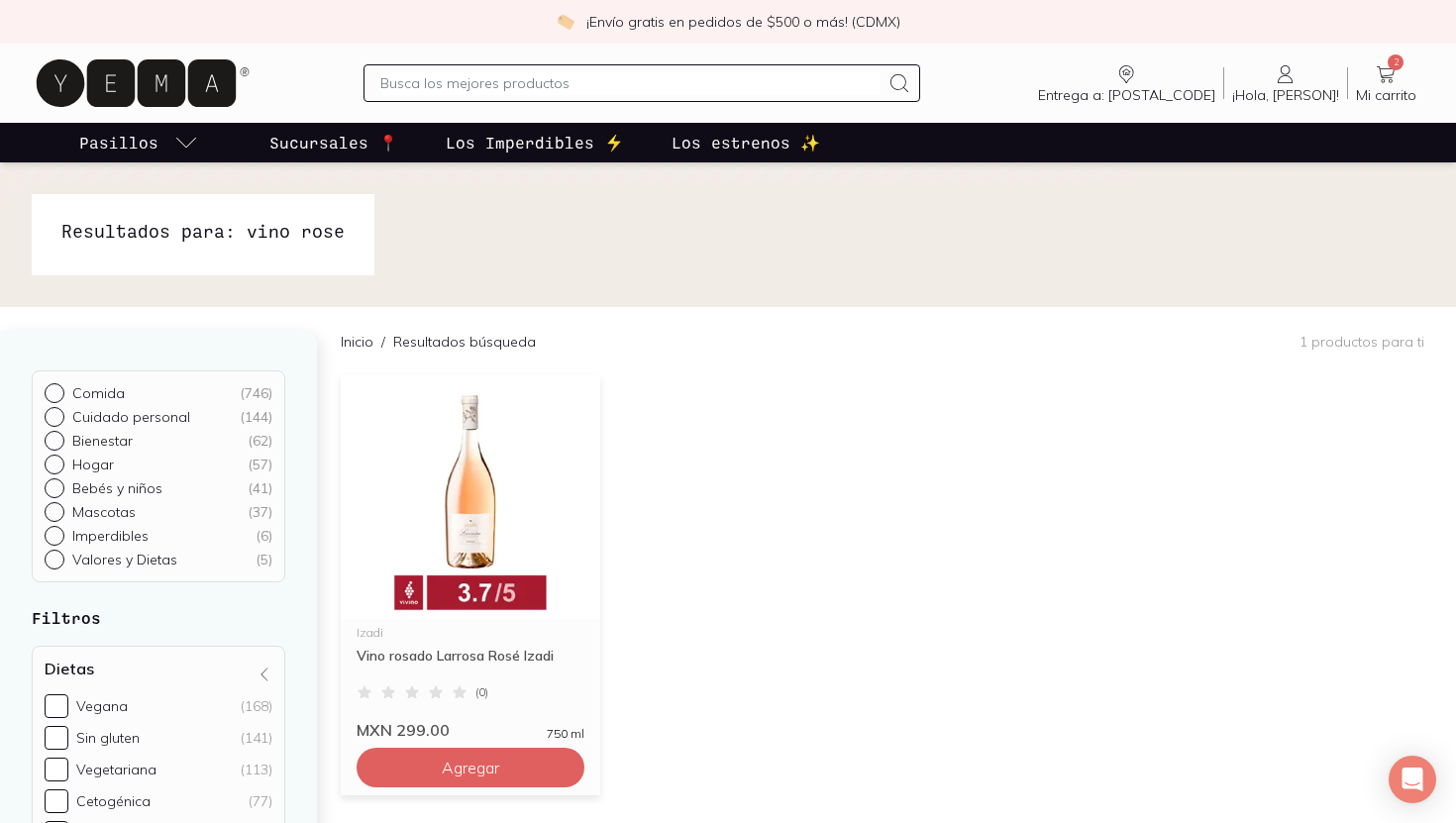click on "Vino rosado Larrosa Rosé Izadi" at bounding box center (470, 665) 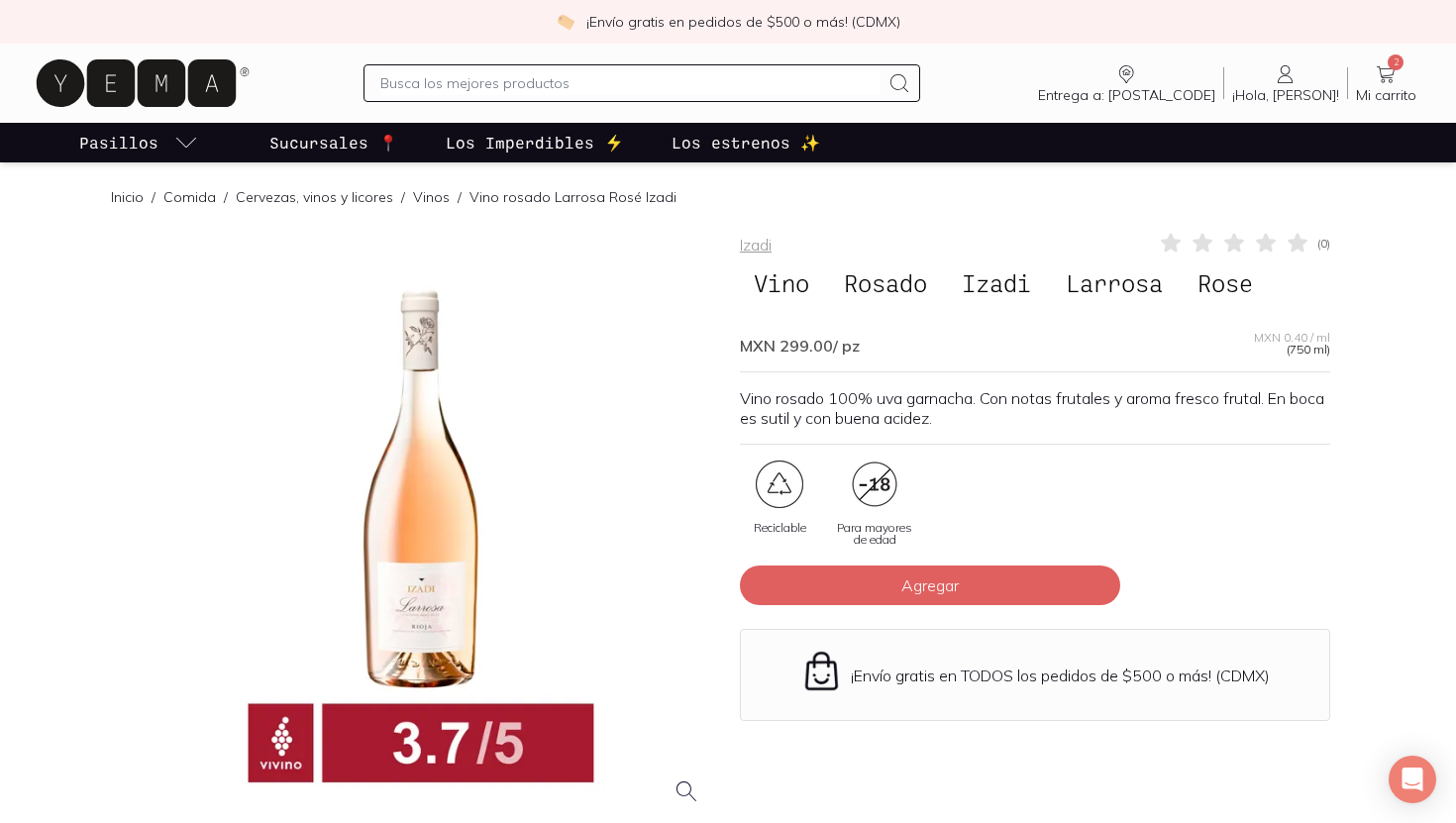 click on "Vinos" at bounding box center [431, 197] 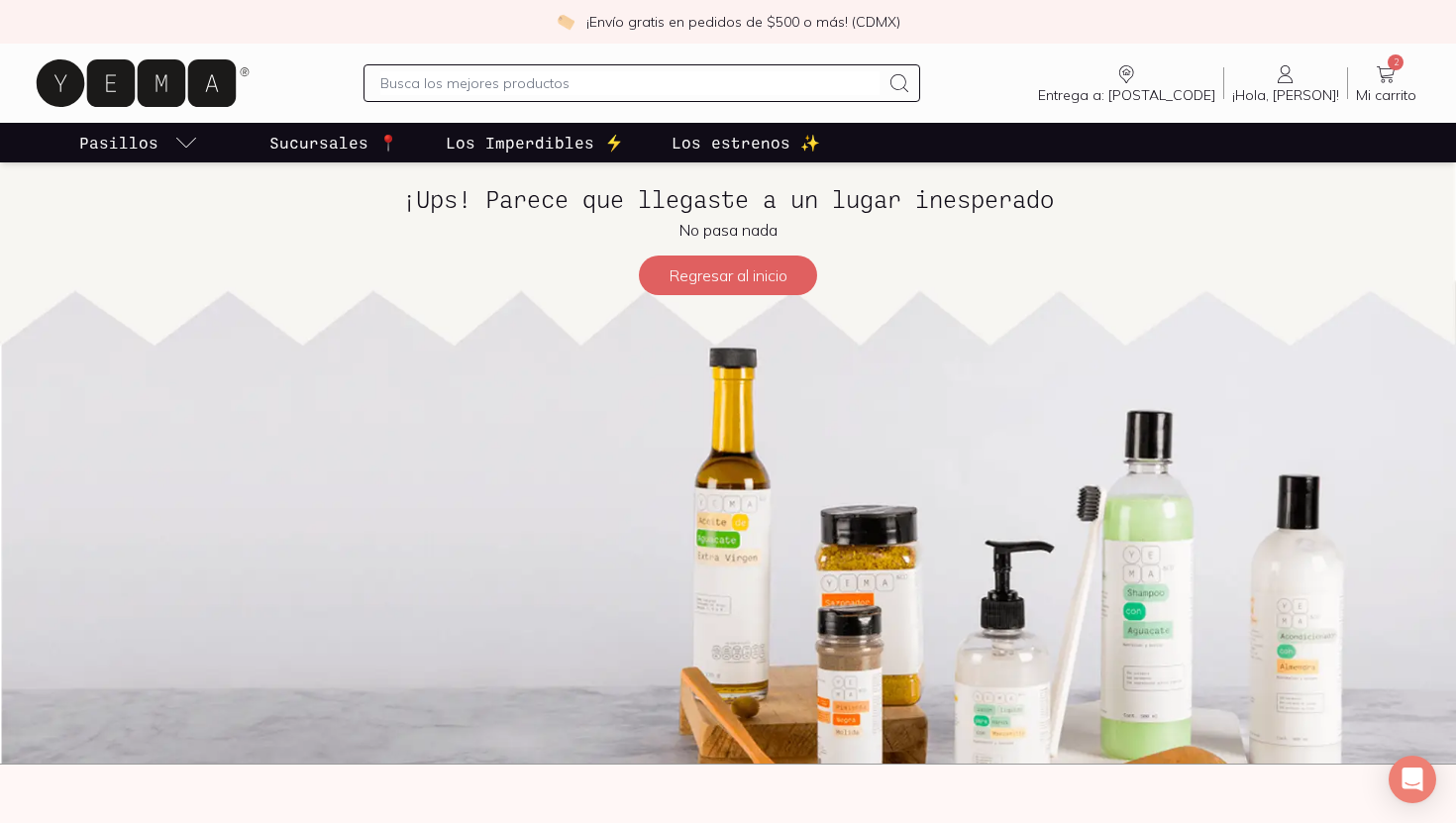 click at bounding box center (642, 83) 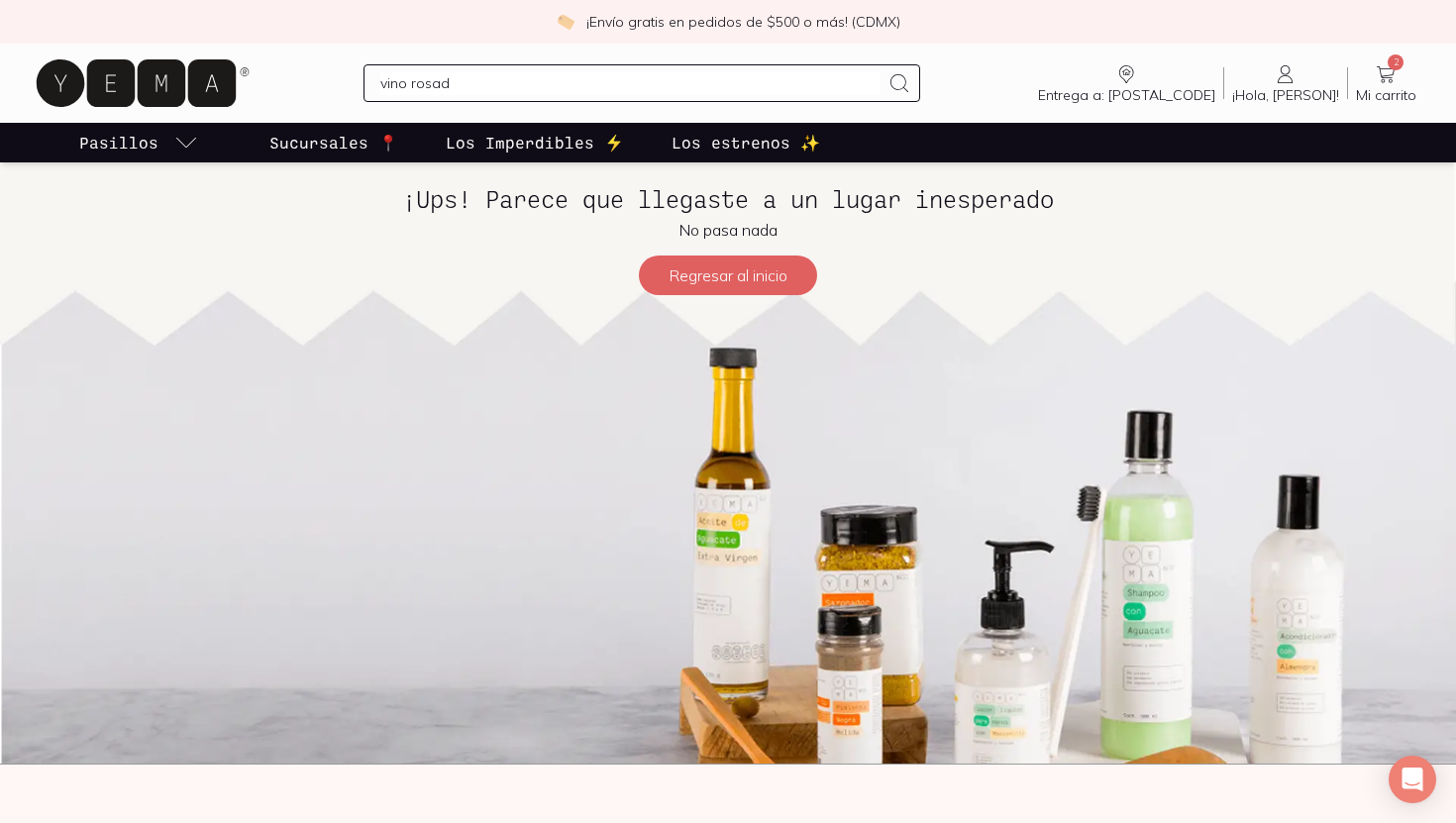 type on "vino rosado" 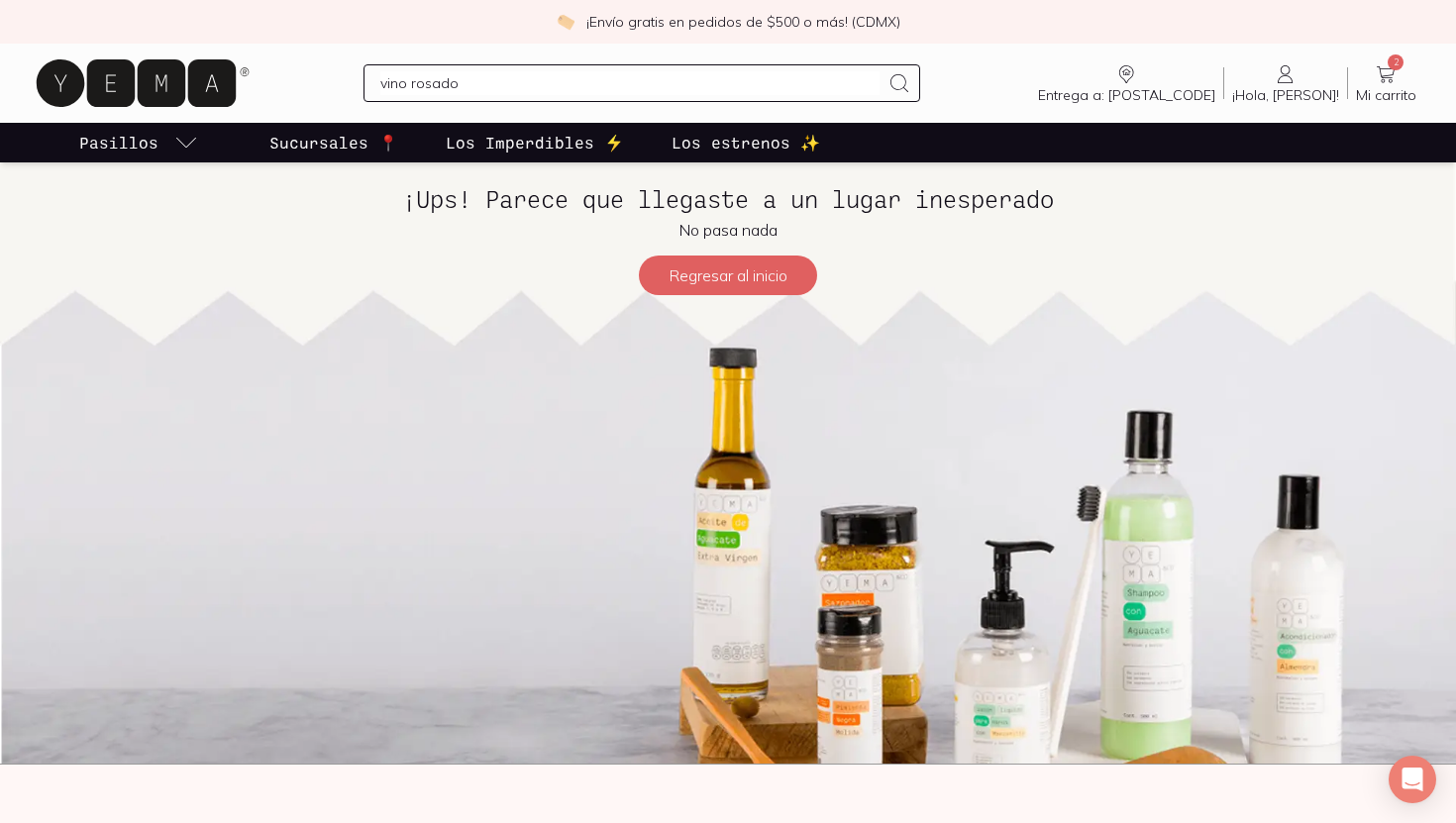 type 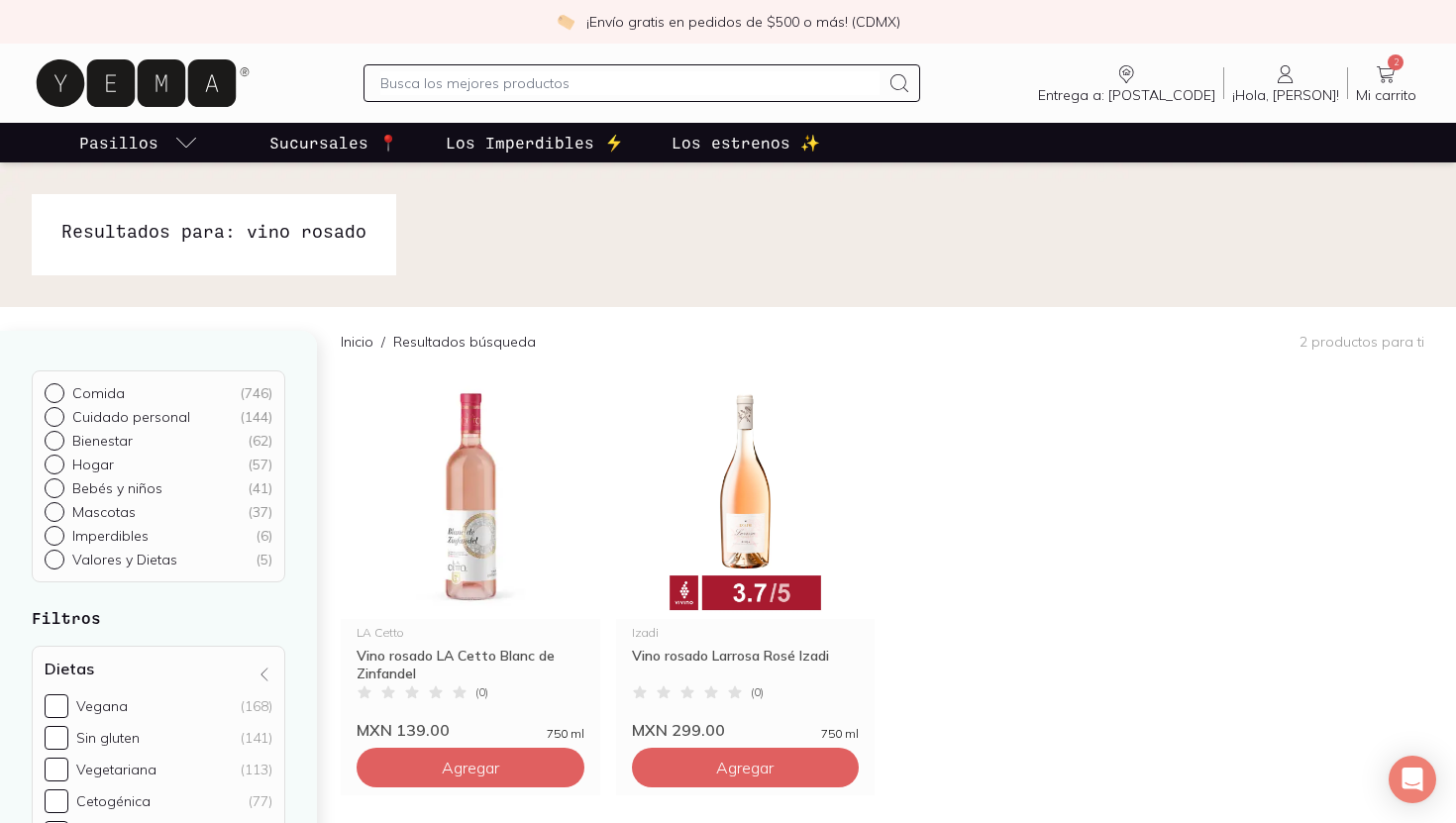 click at bounding box center [630, 83] 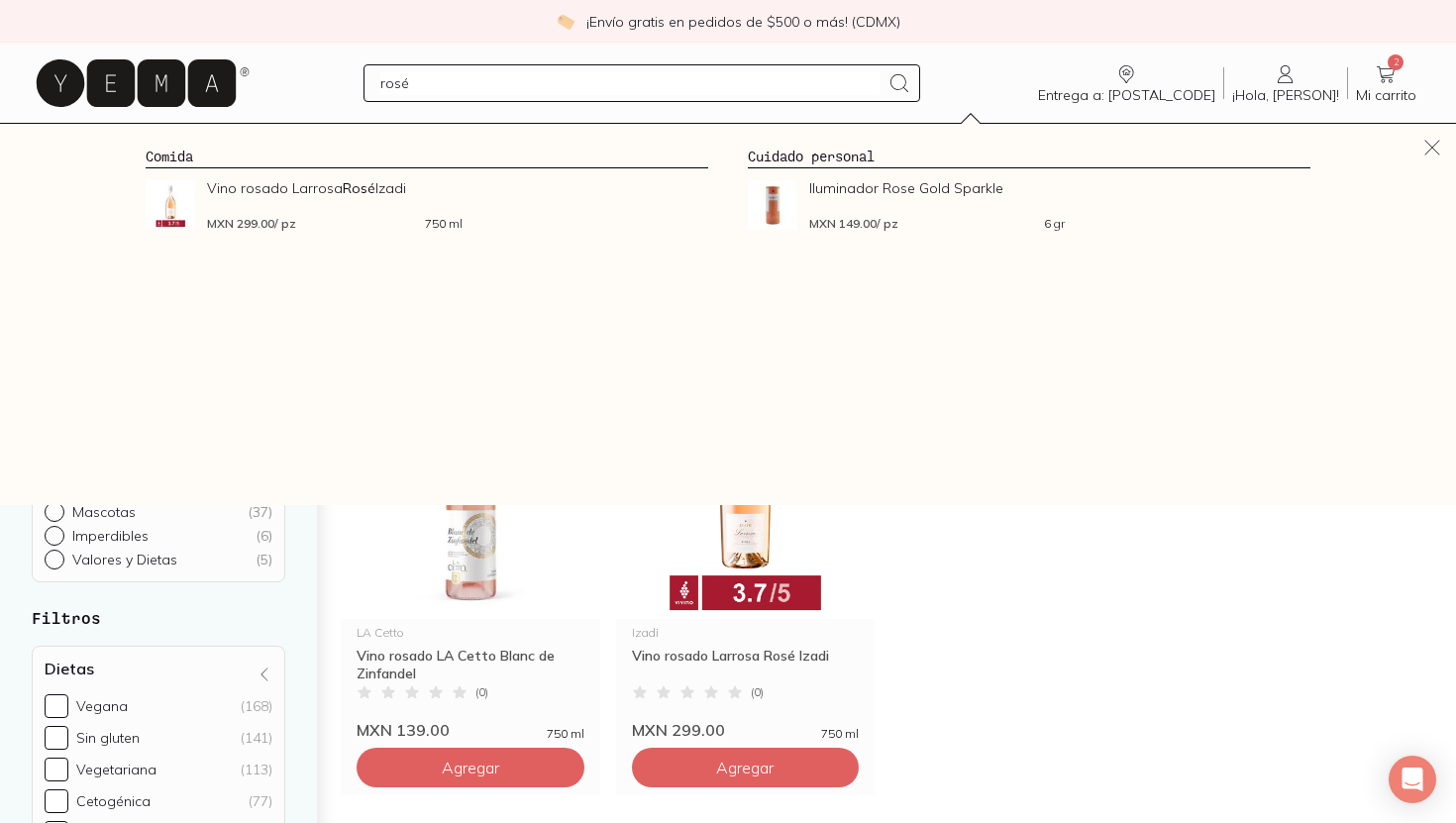 type on "rosé" 